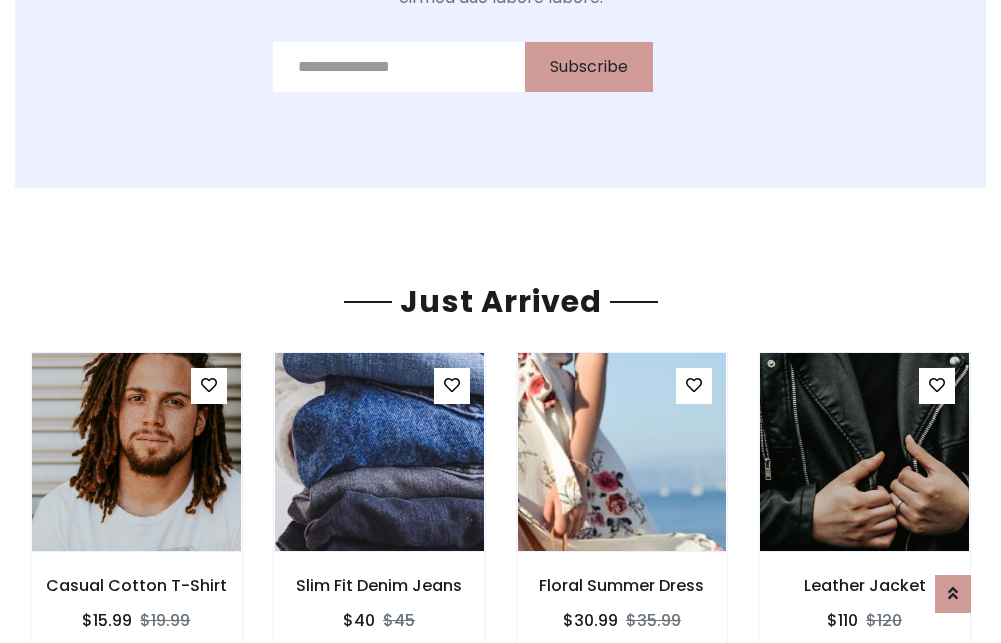 scroll, scrollTop: 2092, scrollLeft: 0, axis: vertical 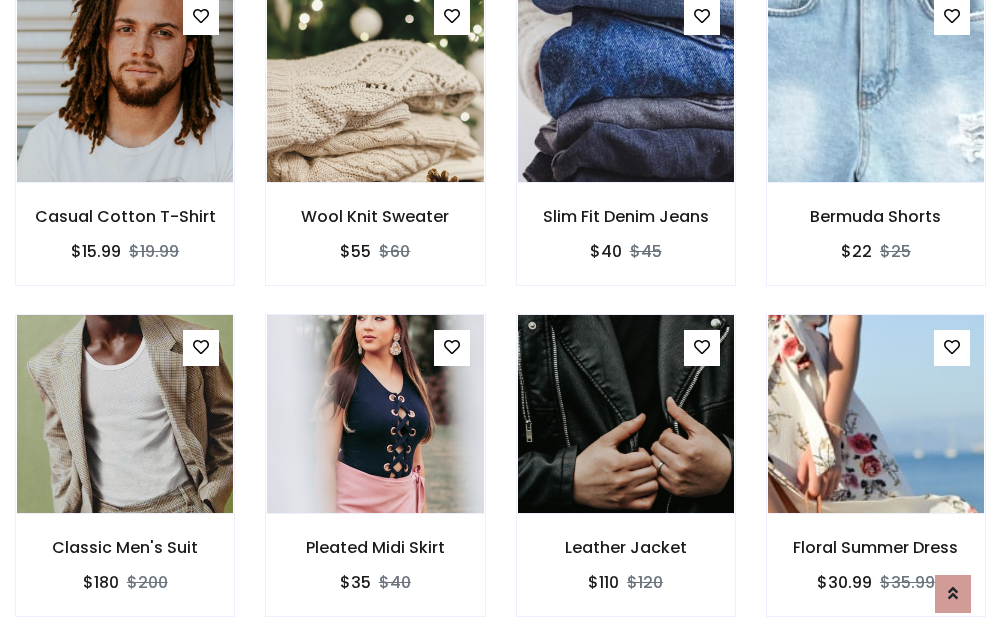 click on "Leather Jacket
$110
$120" at bounding box center [626, 479] 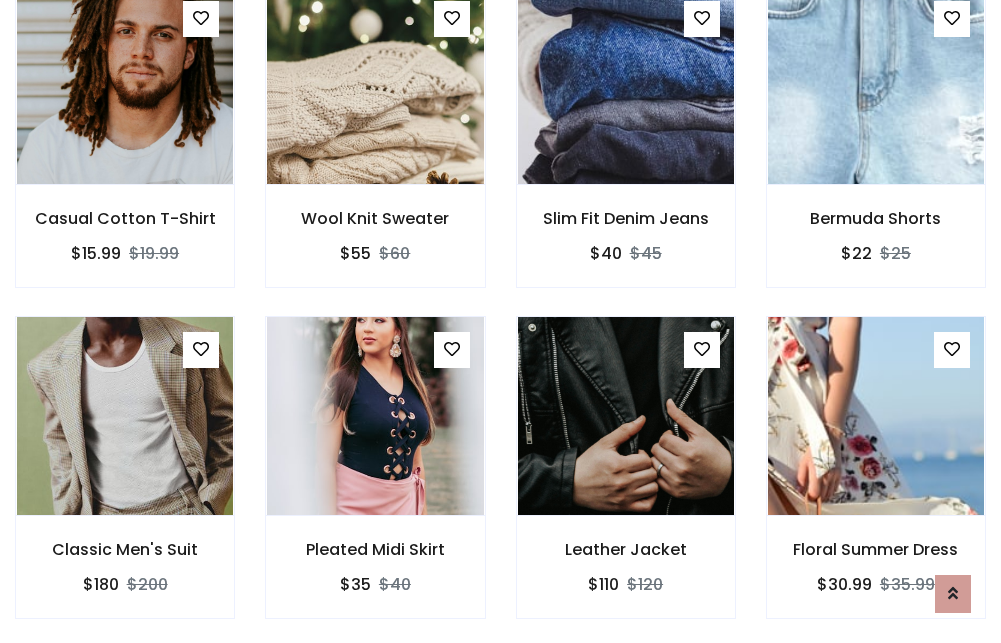 click on "Leather Jacket
$110
$120" at bounding box center [626, 481] 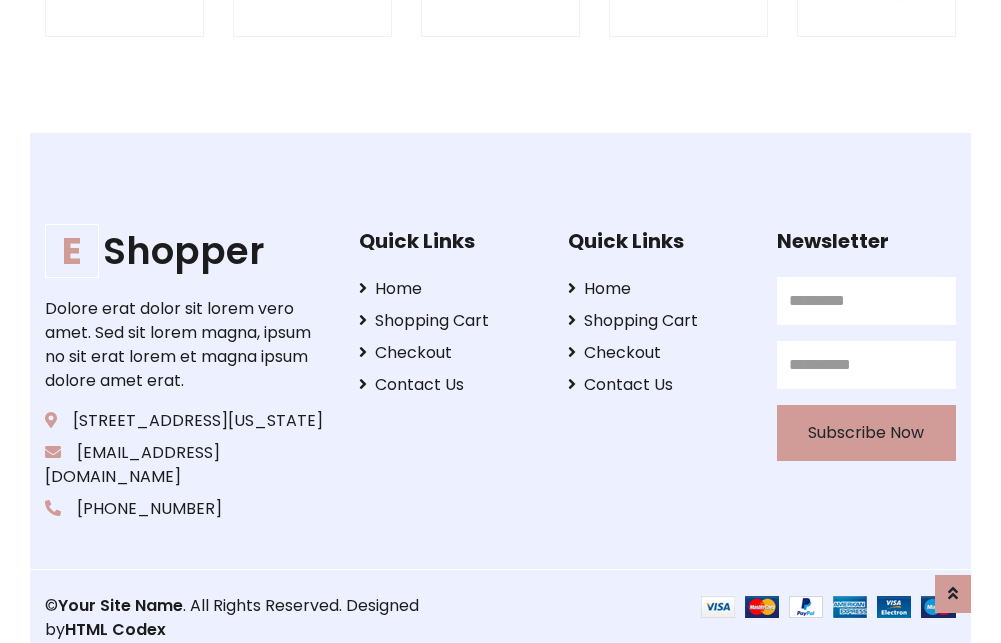 scroll, scrollTop: 3807, scrollLeft: 0, axis: vertical 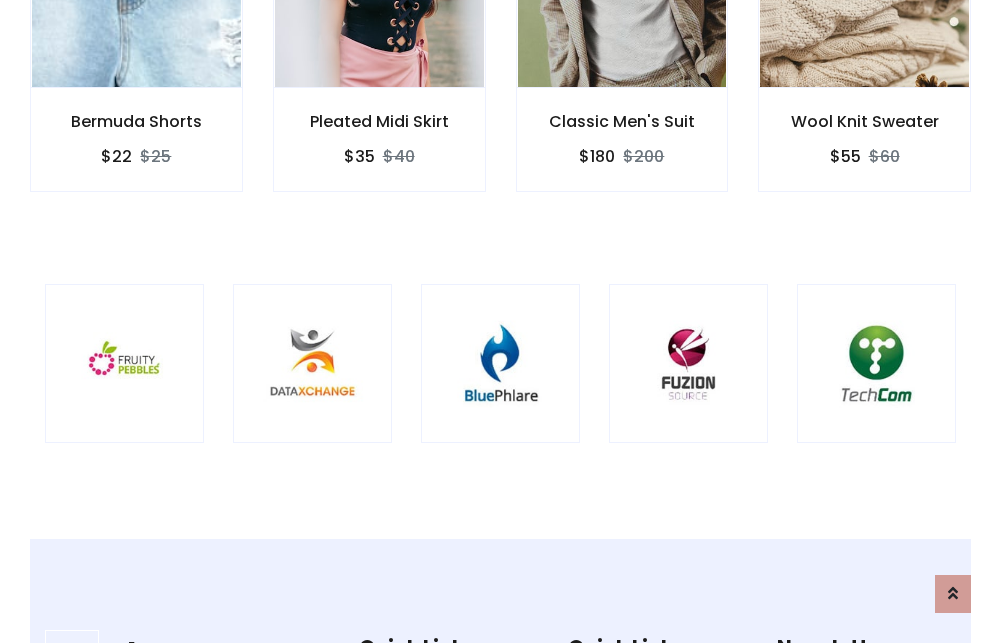 click at bounding box center (500, 363) 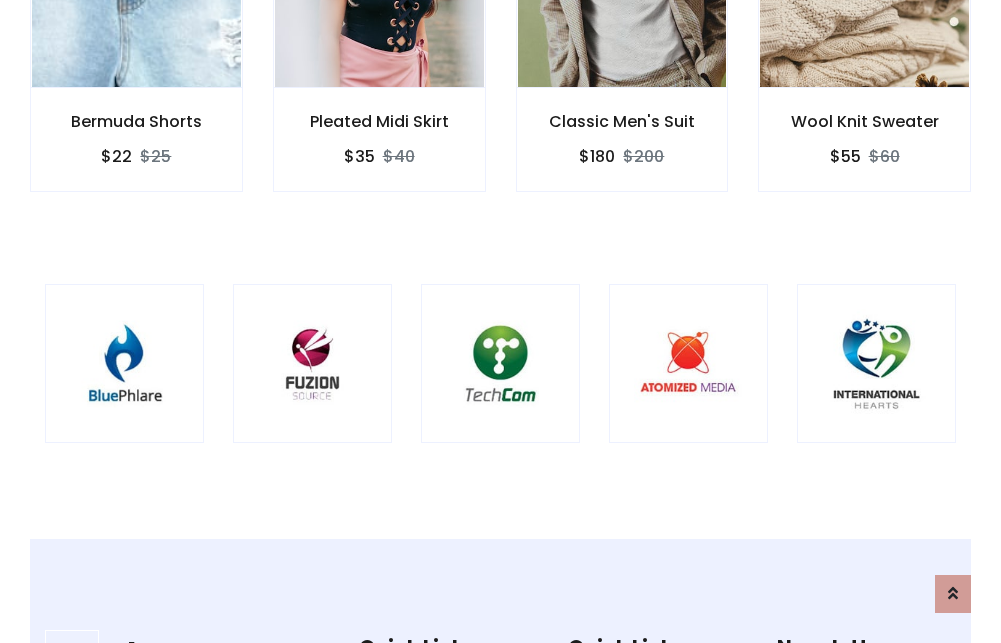 click at bounding box center [500, 363] 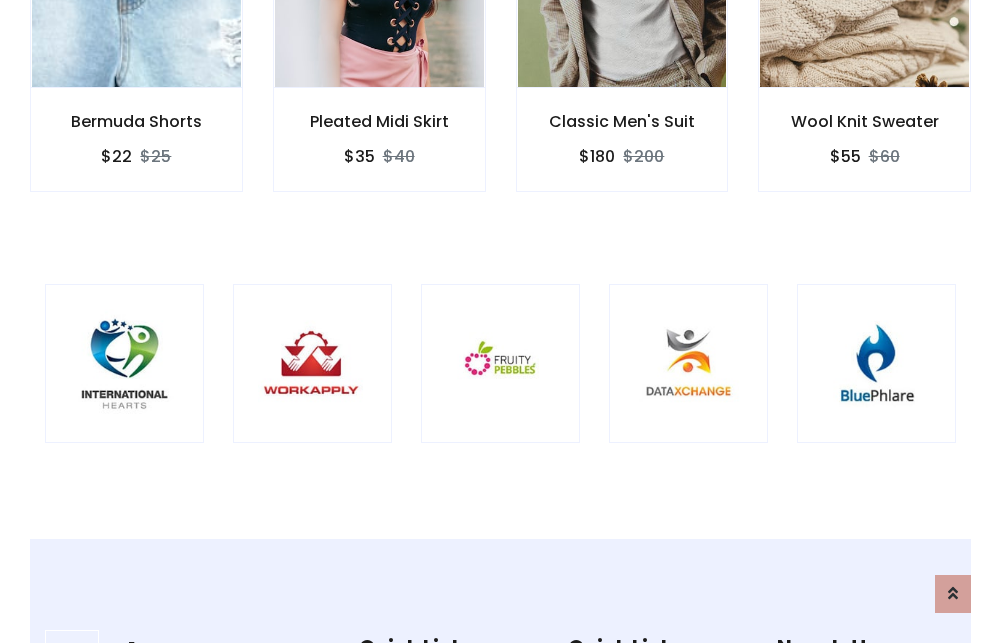 scroll, scrollTop: 0, scrollLeft: 0, axis: both 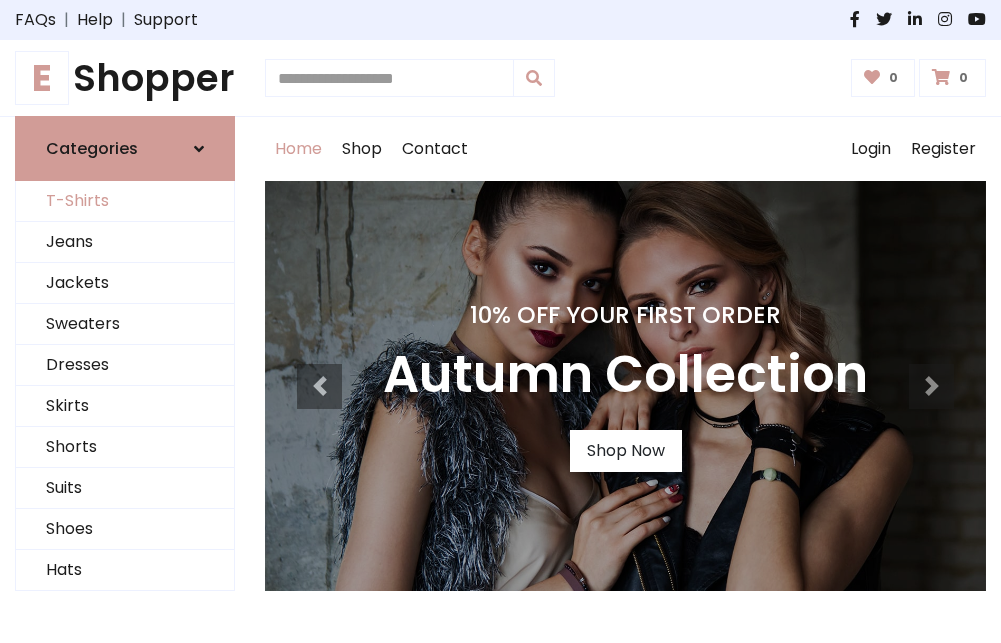 click on "T-Shirts" at bounding box center (125, 201) 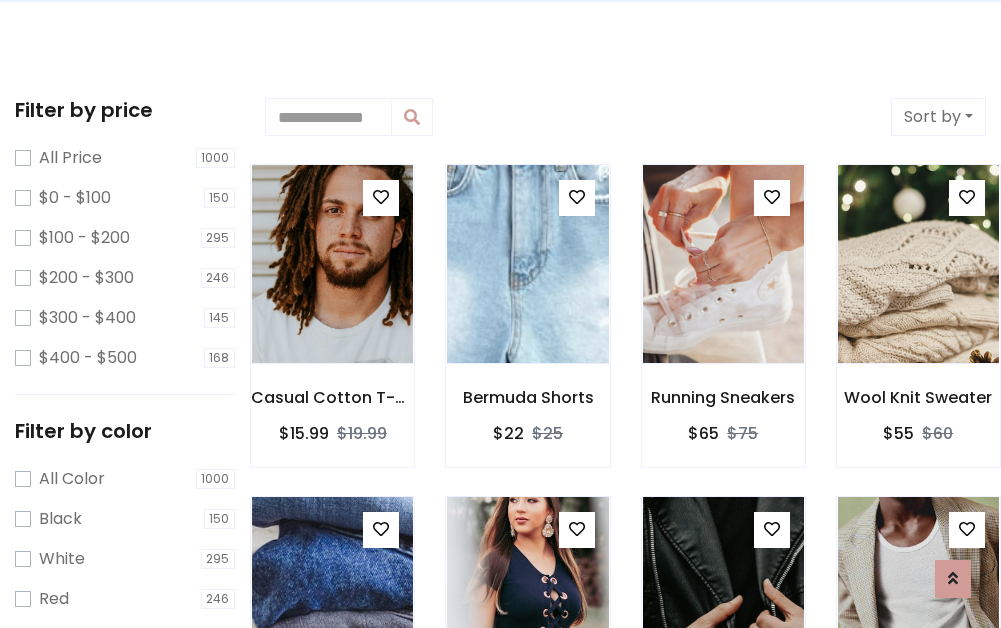 scroll, scrollTop: 0, scrollLeft: 0, axis: both 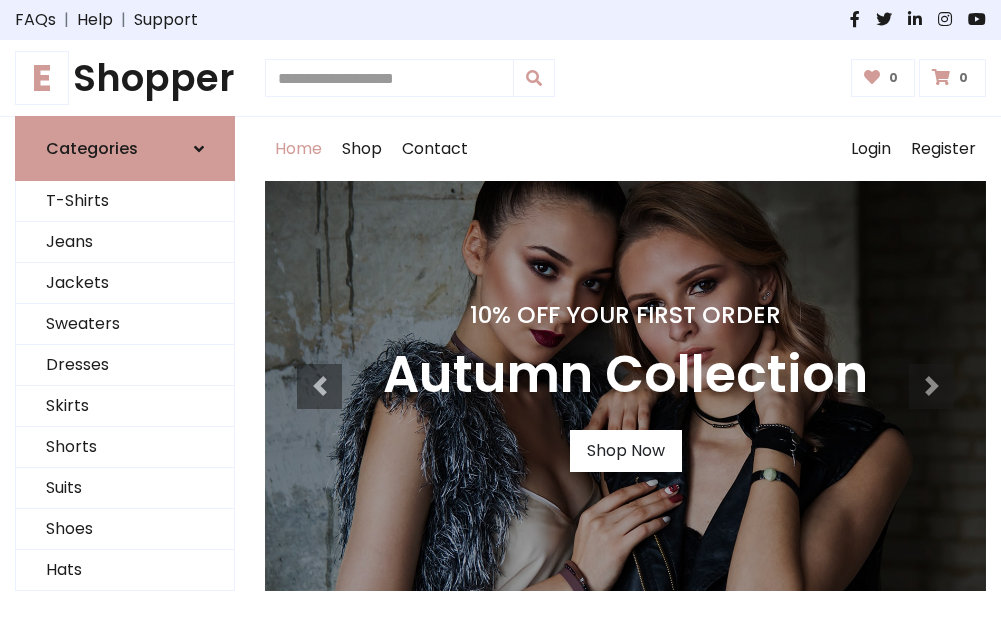 click on "E Shopper" at bounding box center (125, 78) 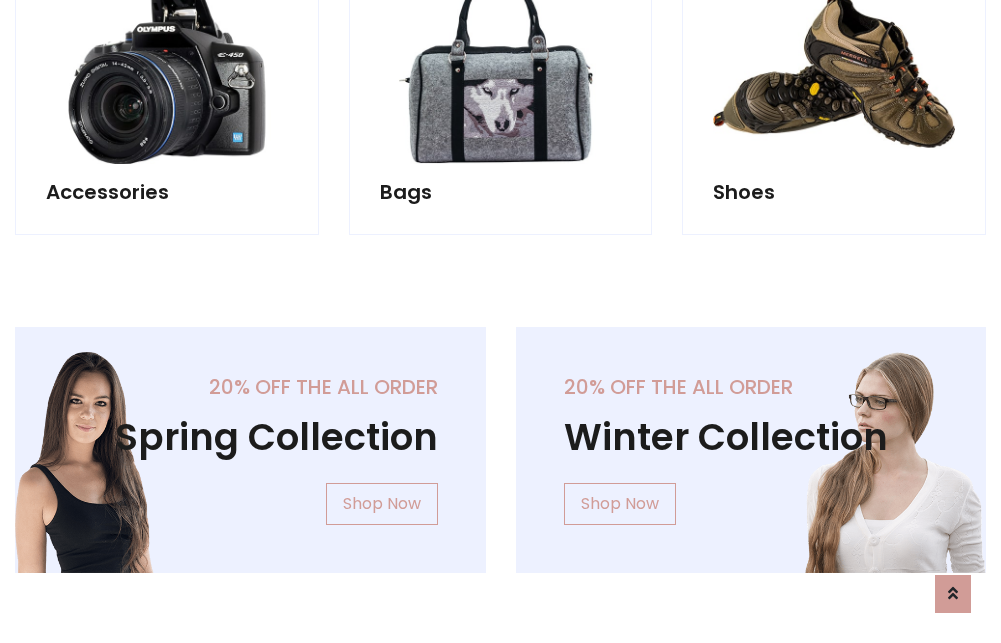 scroll, scrollTop: 1943, scrollLeft: 0, axis: vertical 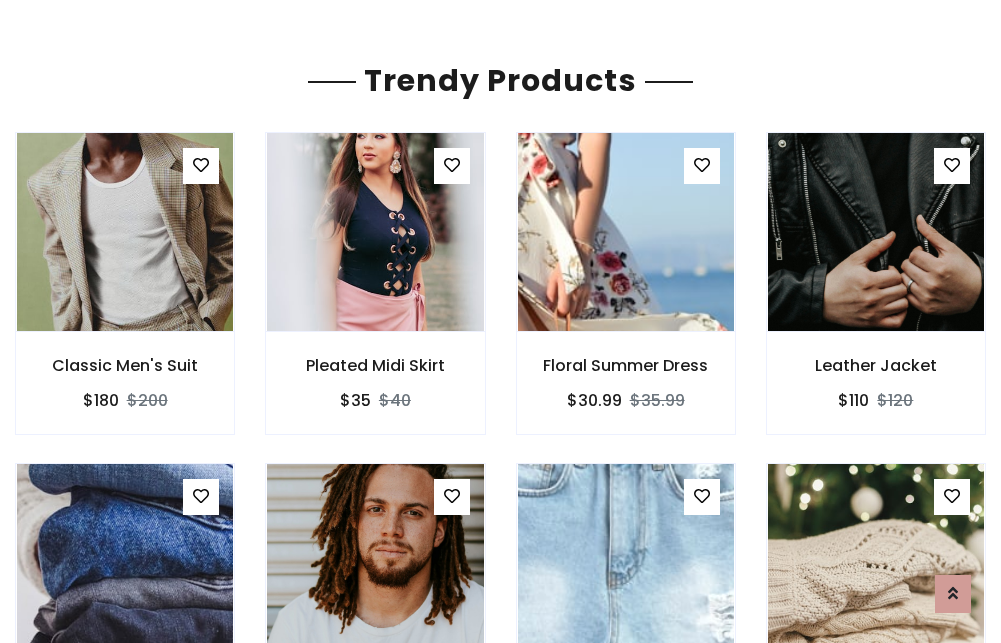 click on "Shop" at bounding box center (362, -1794) 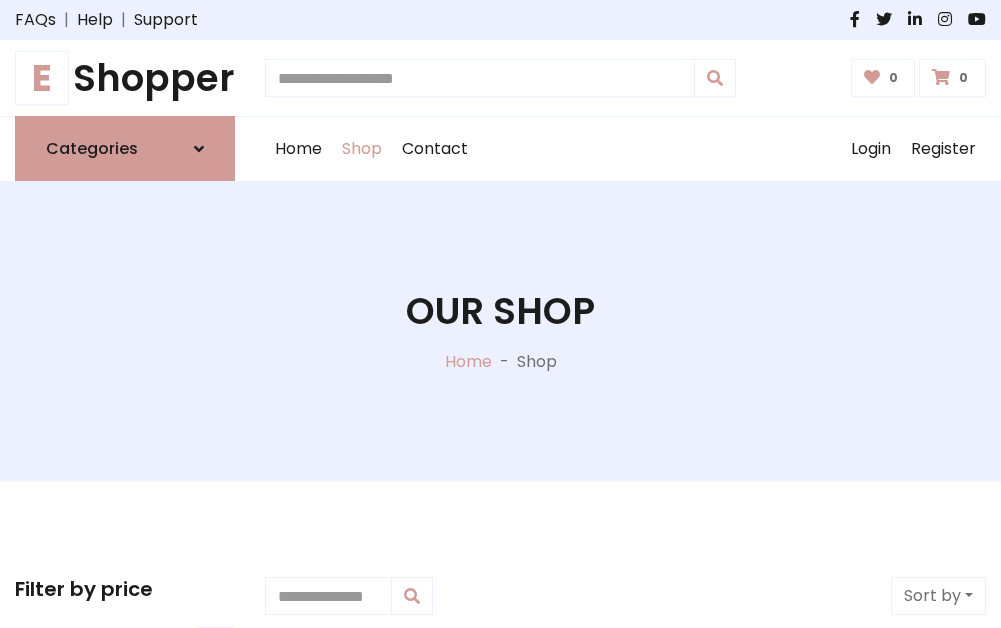 scroll, scrollTop: 0, scrollLeft: 0, axis: both 